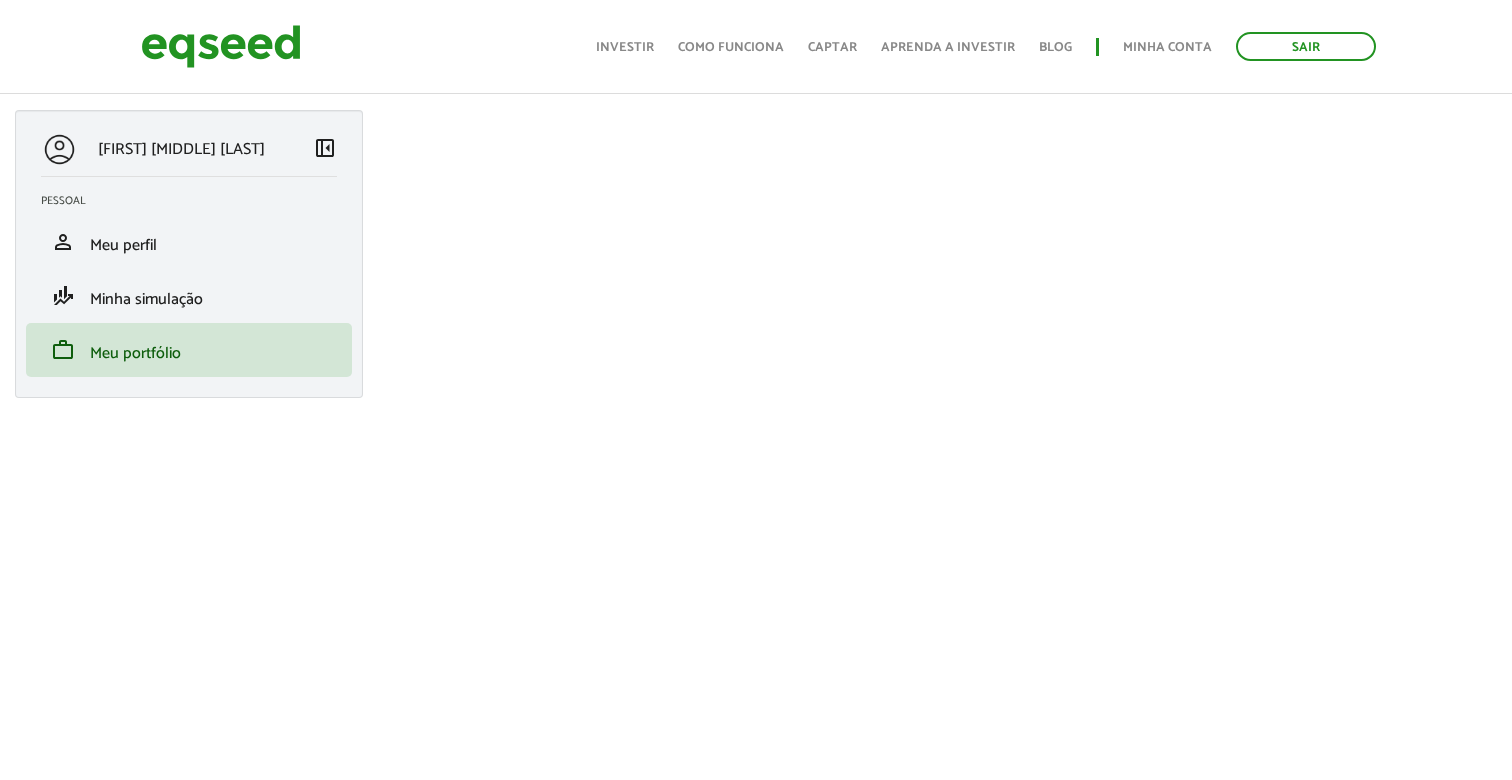 scroll, scrollTop: 580, scrollLeft: 0, axis: vertical 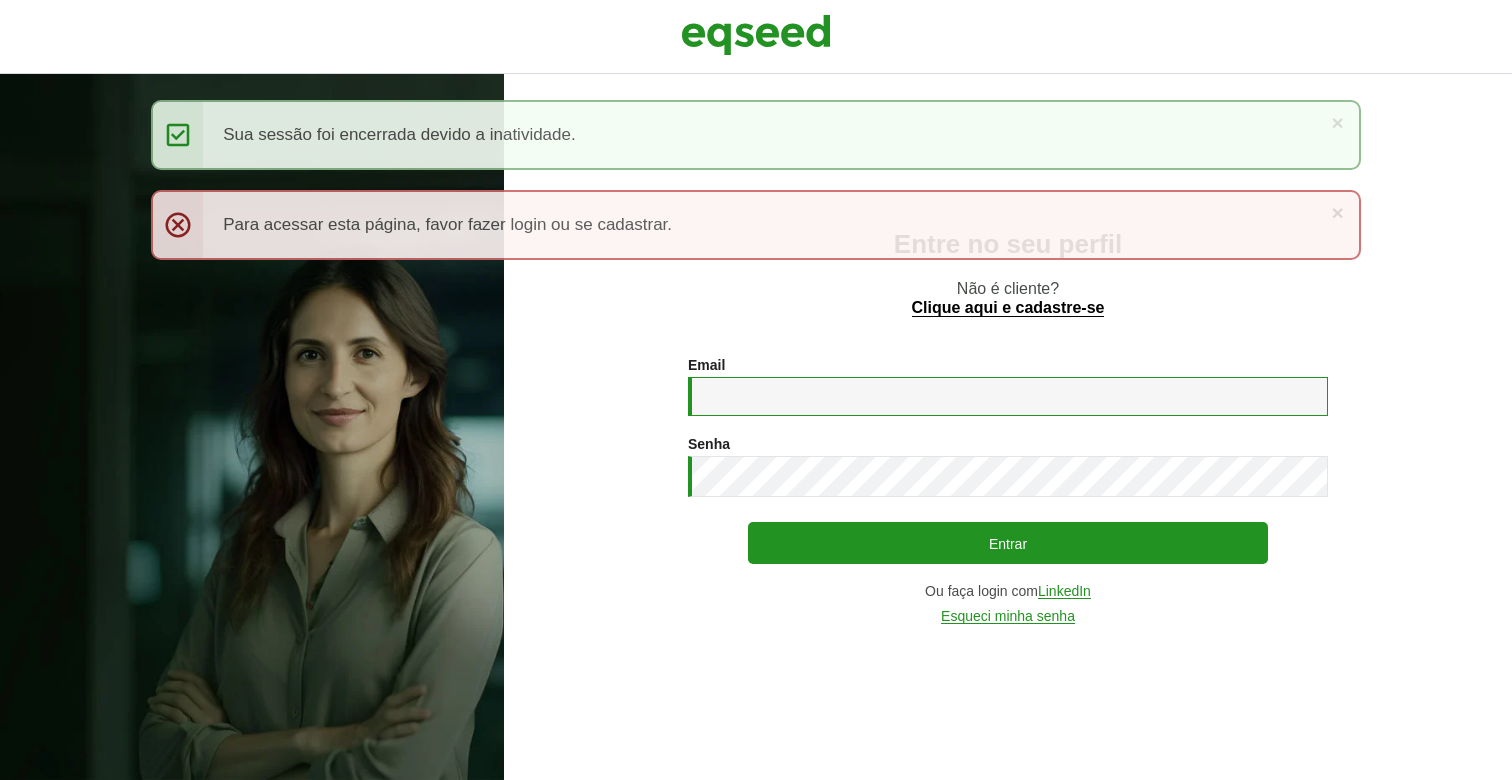 click on "Email  *" at bounding box center (1008, 396) 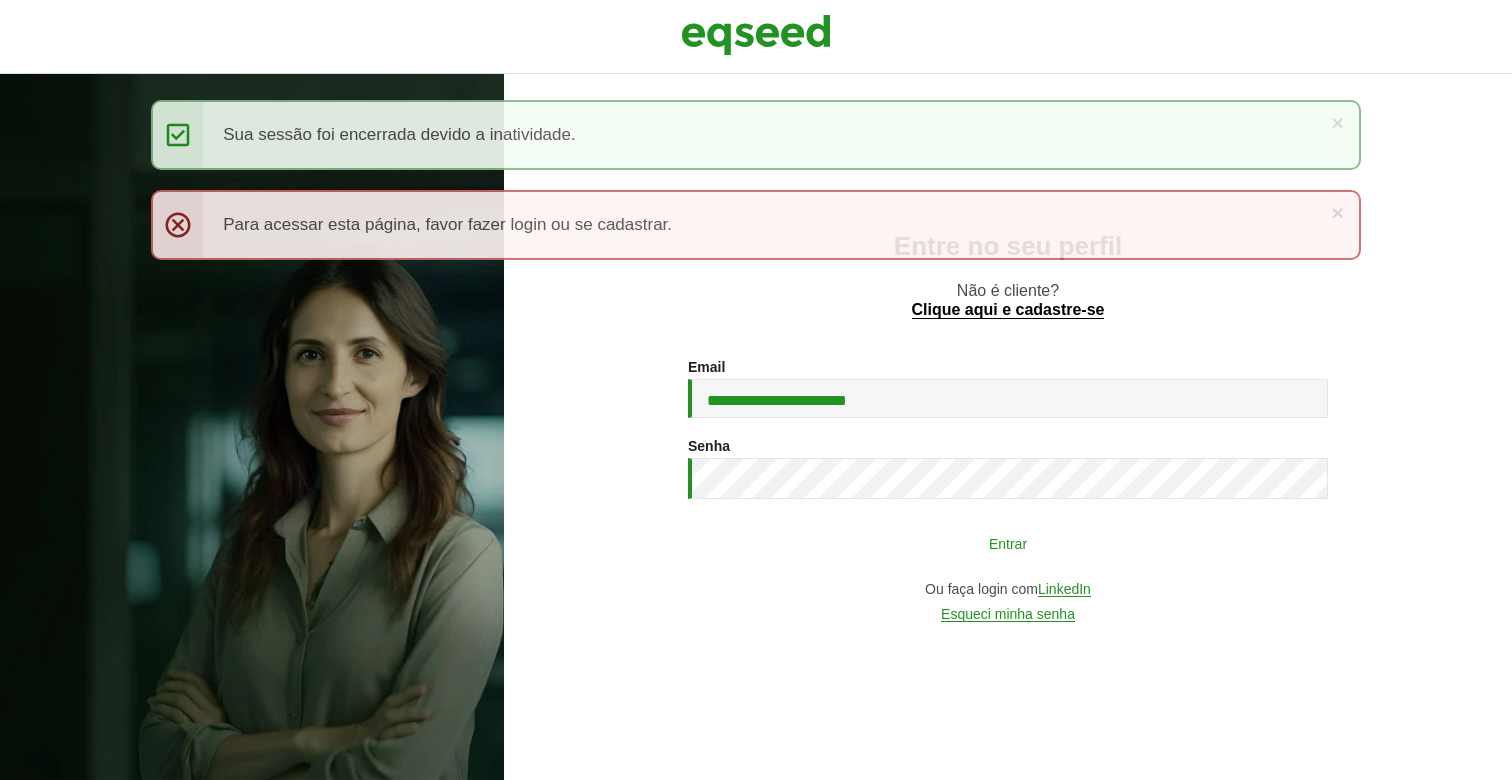 click on "Entrar" at bounding box center (1008, 543) 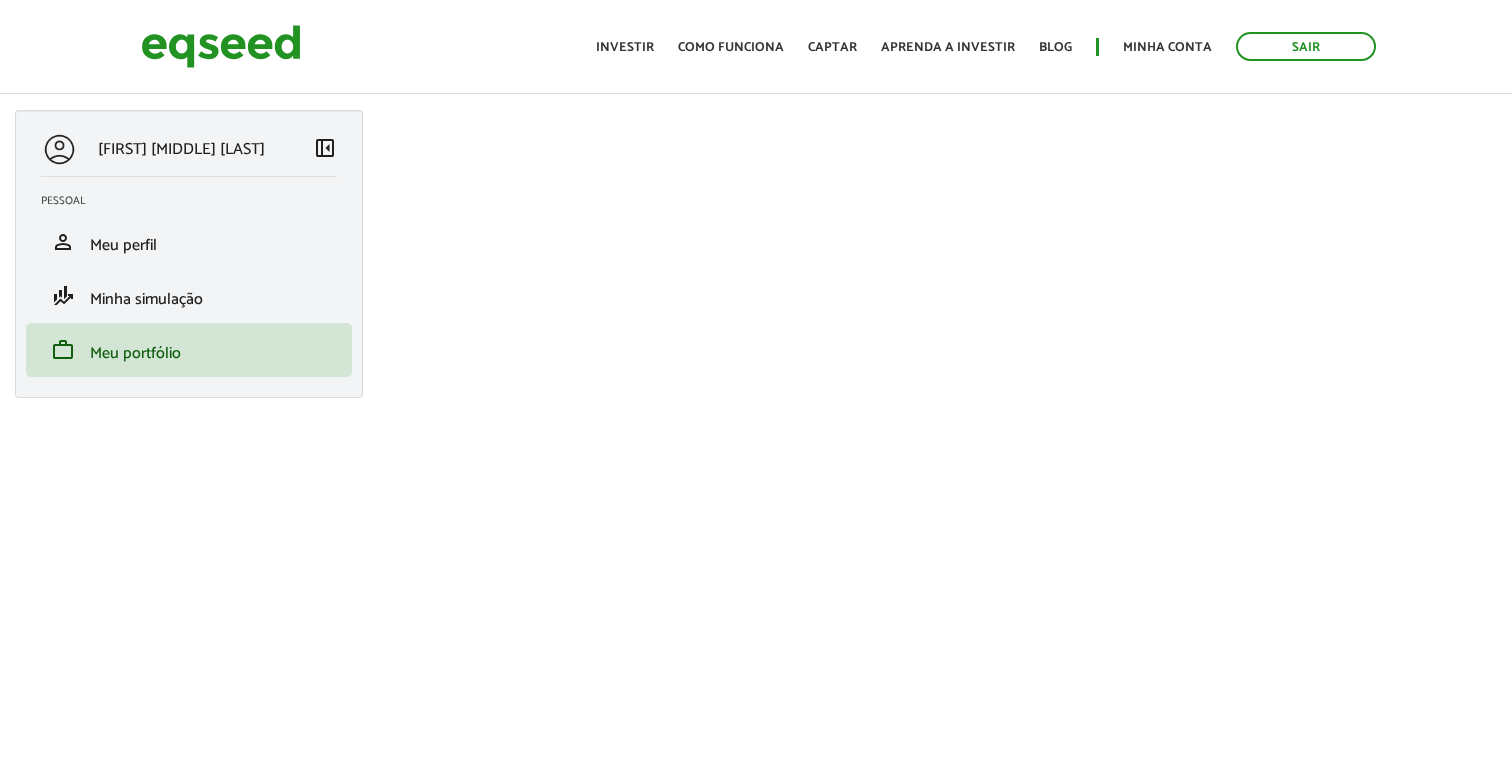 scroll, scrollTop: 0, scrollLeft: 0, axis: both 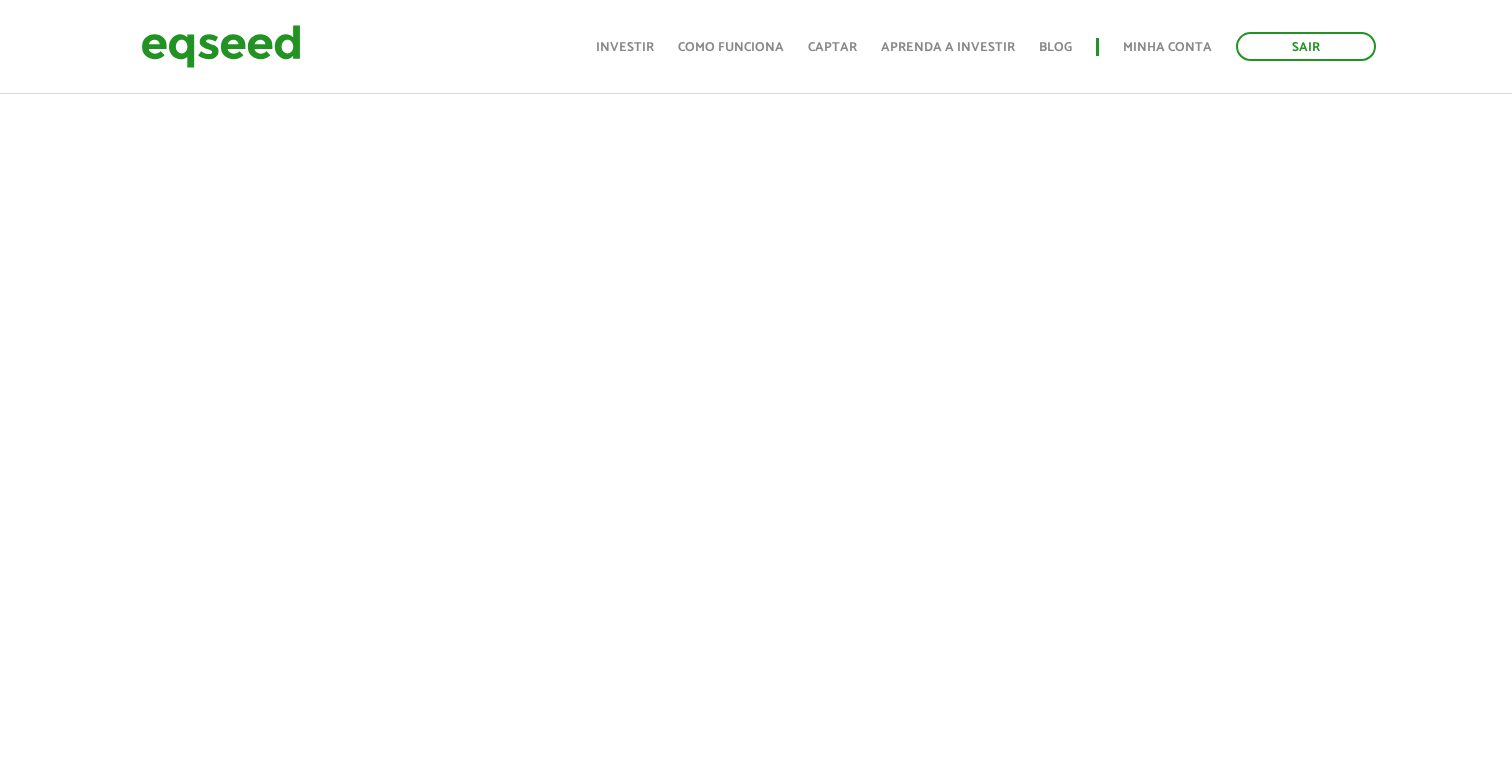 click on "[FIRST] [MIDDLE] [LAST]
left_panel_close
Pessoal
person Meu perfil
finance_mode Minha simulação
work Meu portfólio
Liquidação
Voltar" at bounding box center [756, 929] 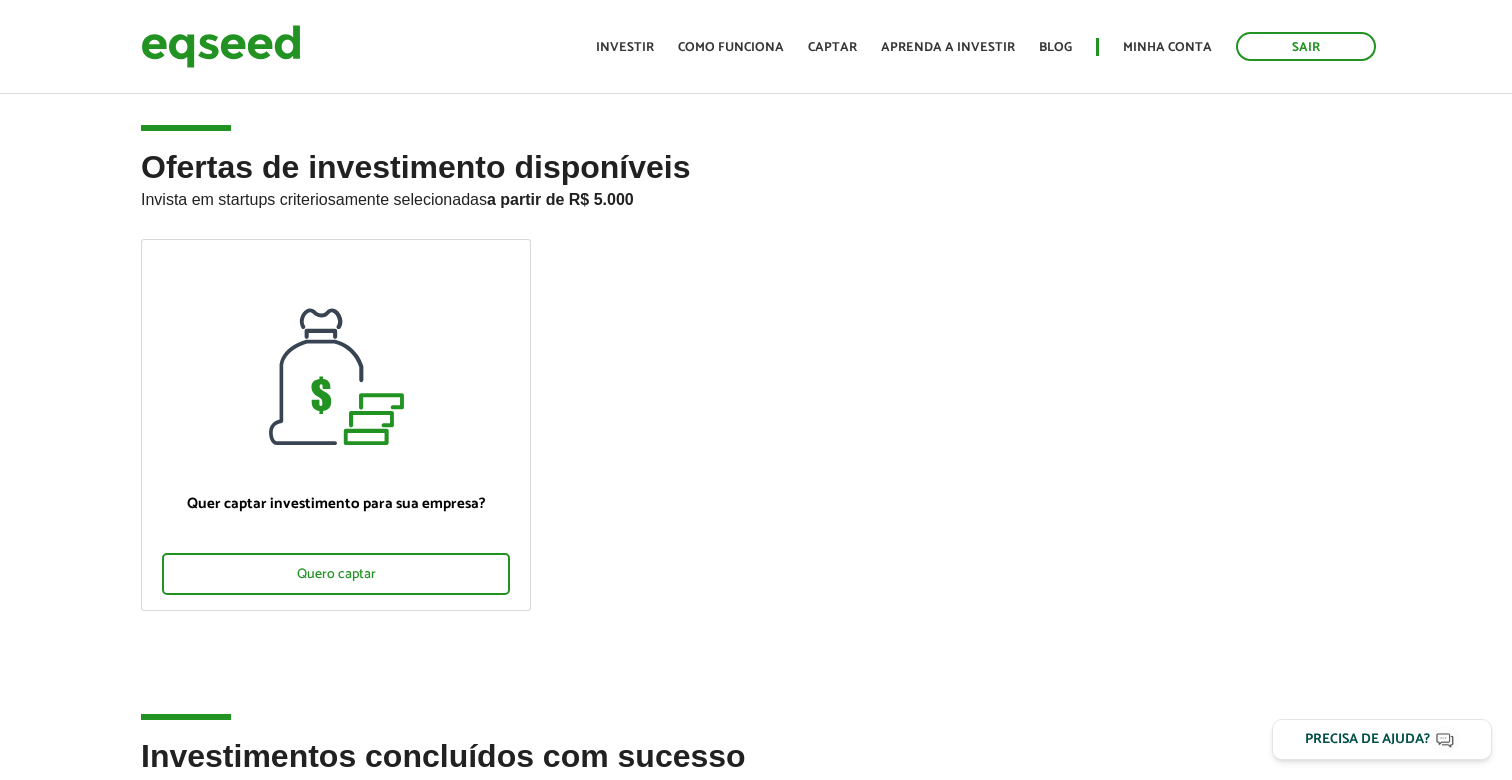 scroll, scrollTop: 0, scrollLeft: 0, axis: both 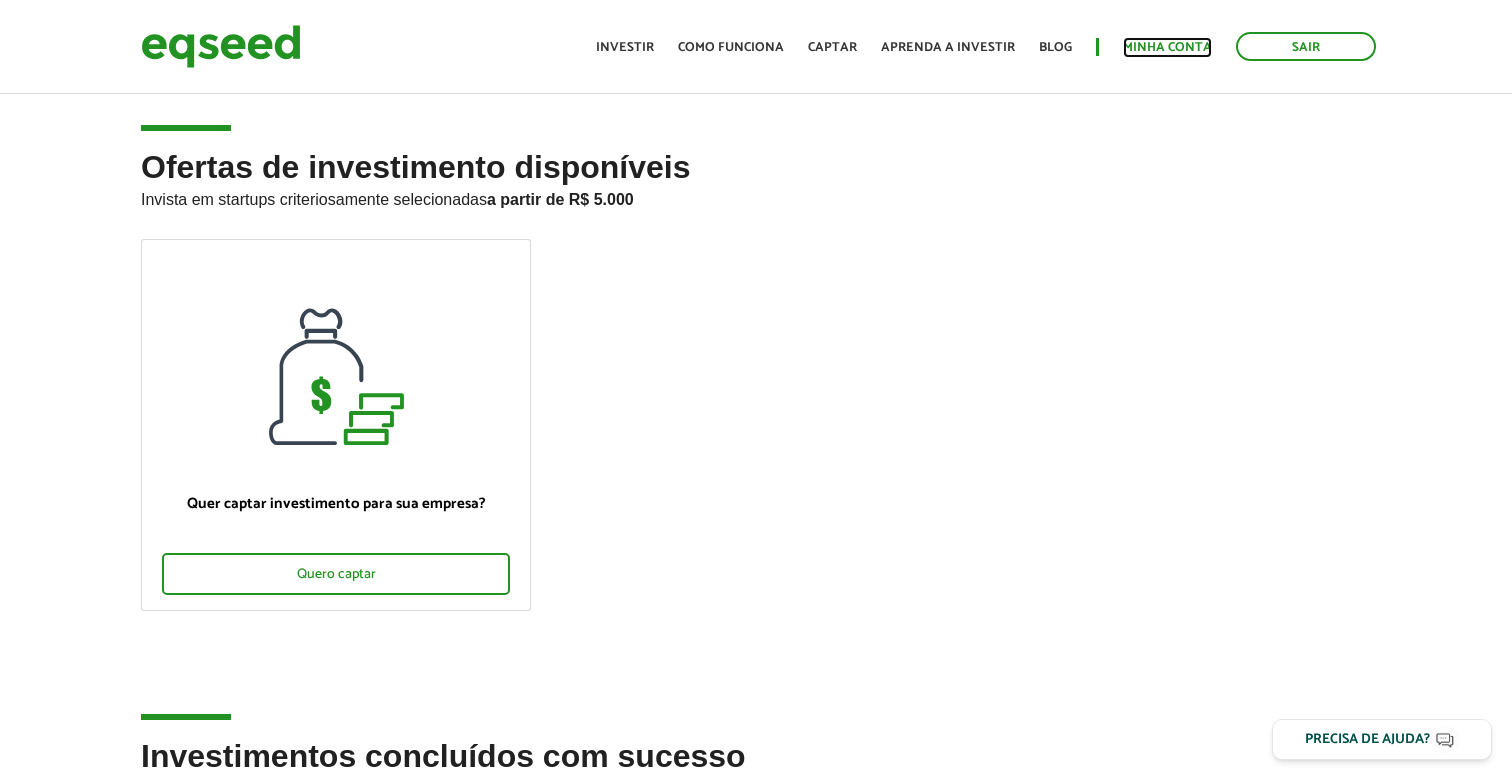 click on "Minha conta" at bounding box center (1167, 47) 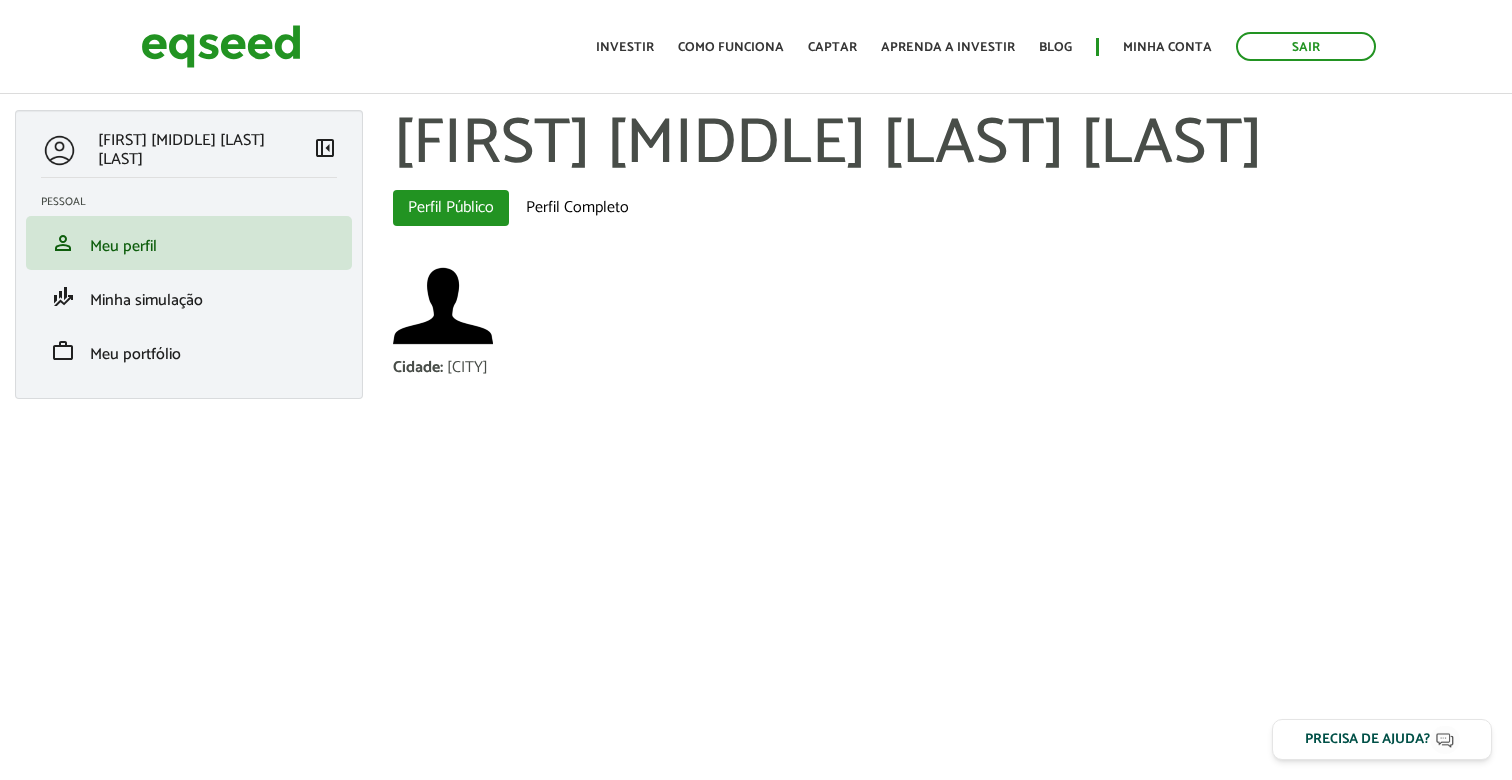 scroll, scrollTop: 0, scrollLeft: 0, axis: both 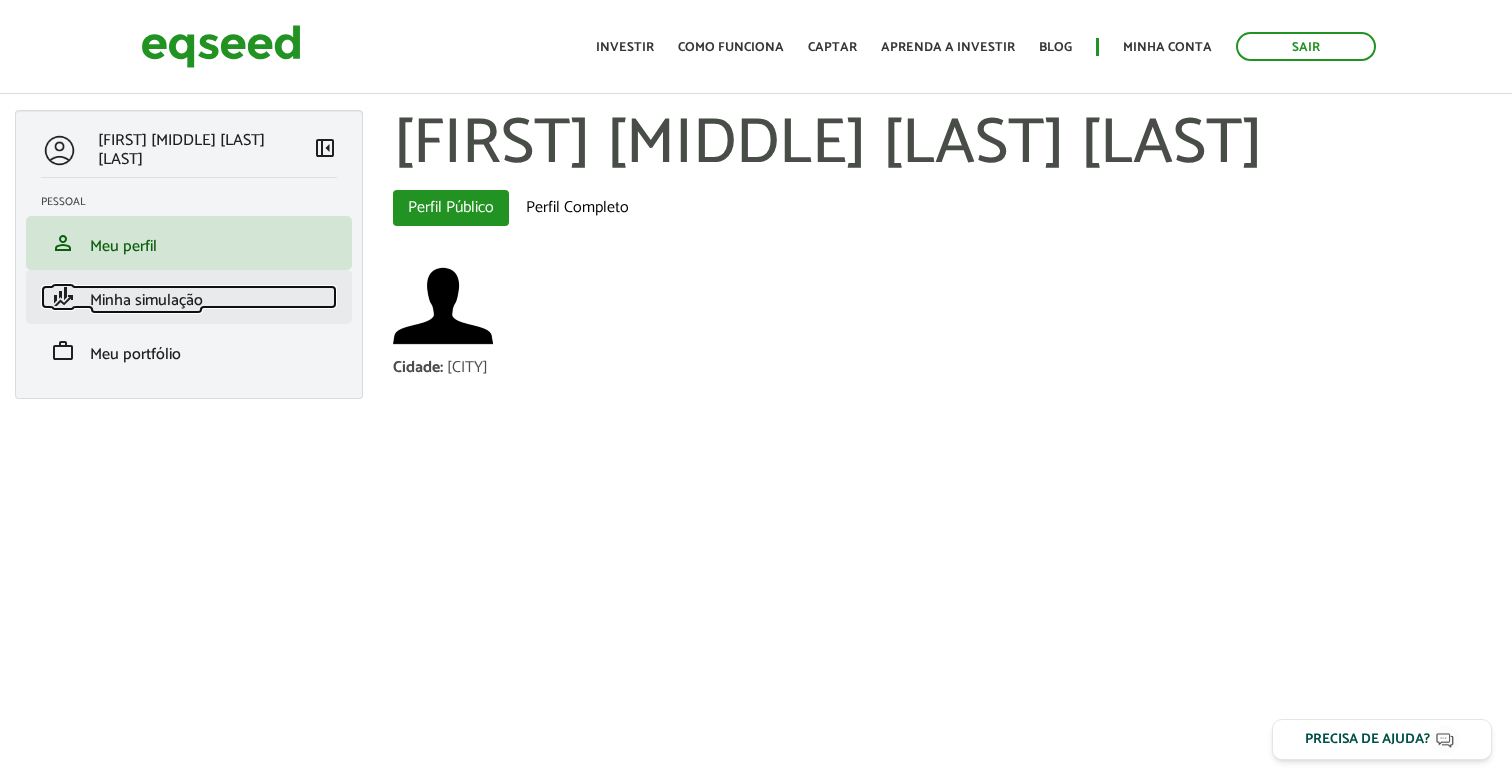 click on "finance_mode Minha simulação" at bounding box center [189, 297] 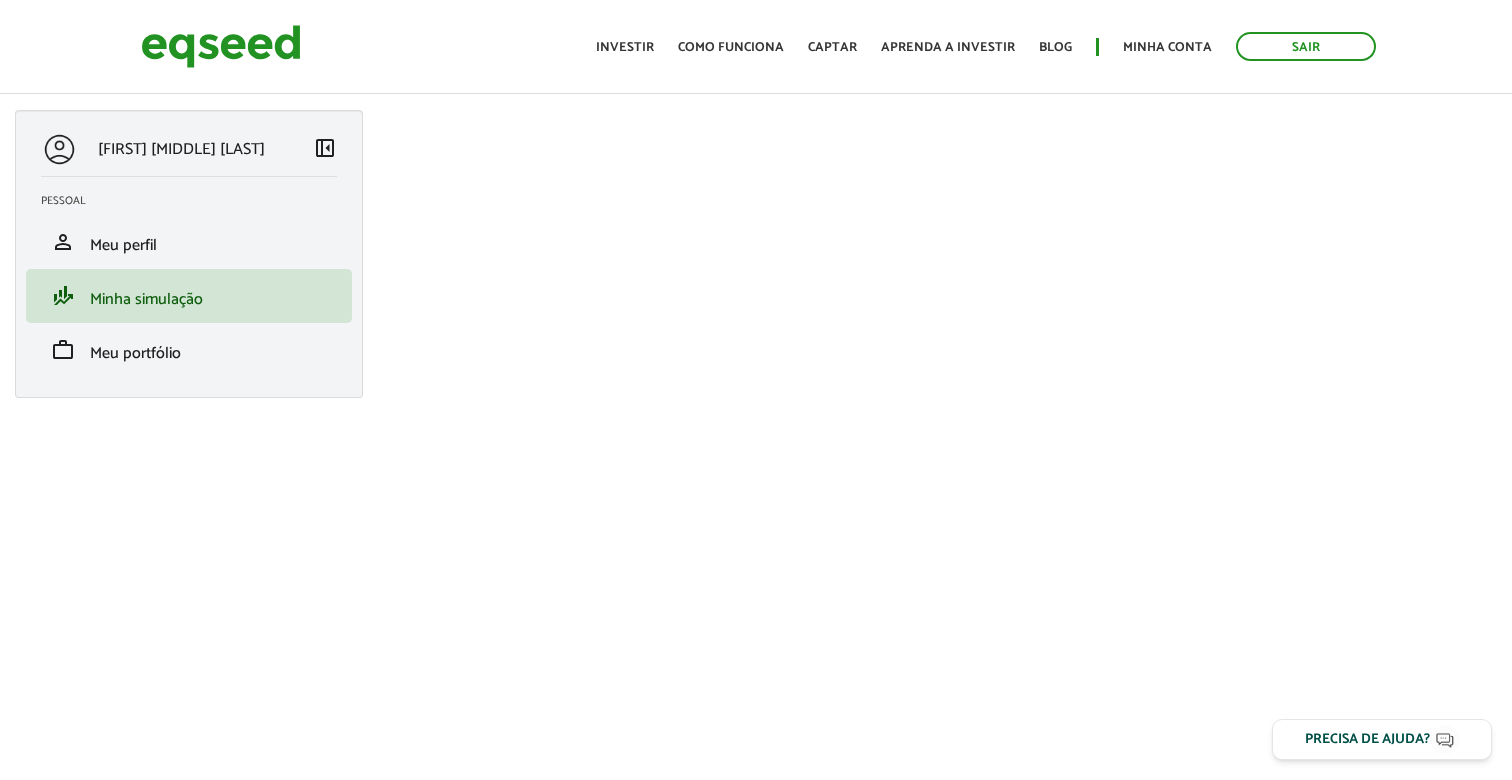 scroll, scrollTop: 0, scrollLeft: 0, axis: both 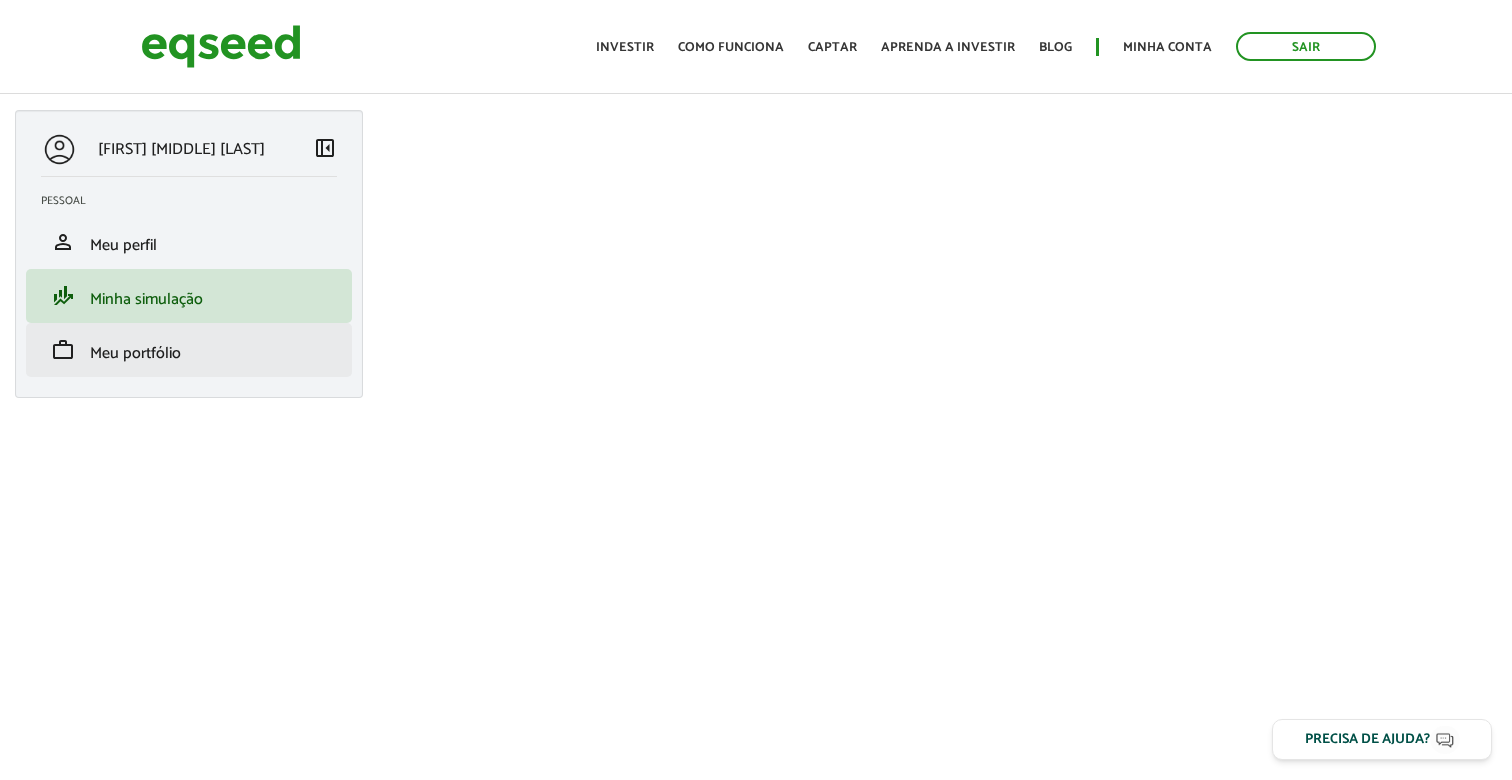 click on "work Meu portfólio" at bounding box center [189, 350] 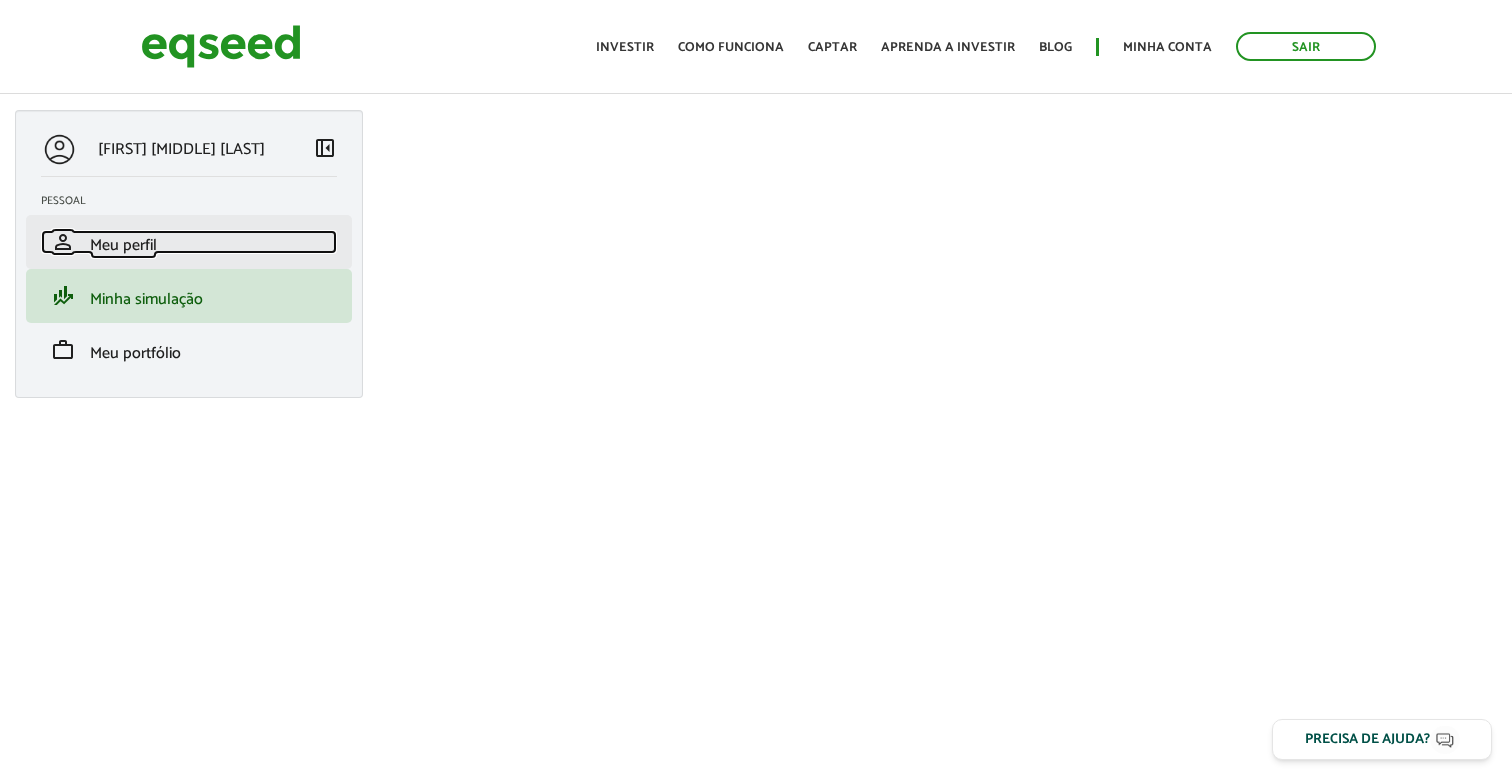 click on "person Meu perfil" at bounding box center (189, 242) 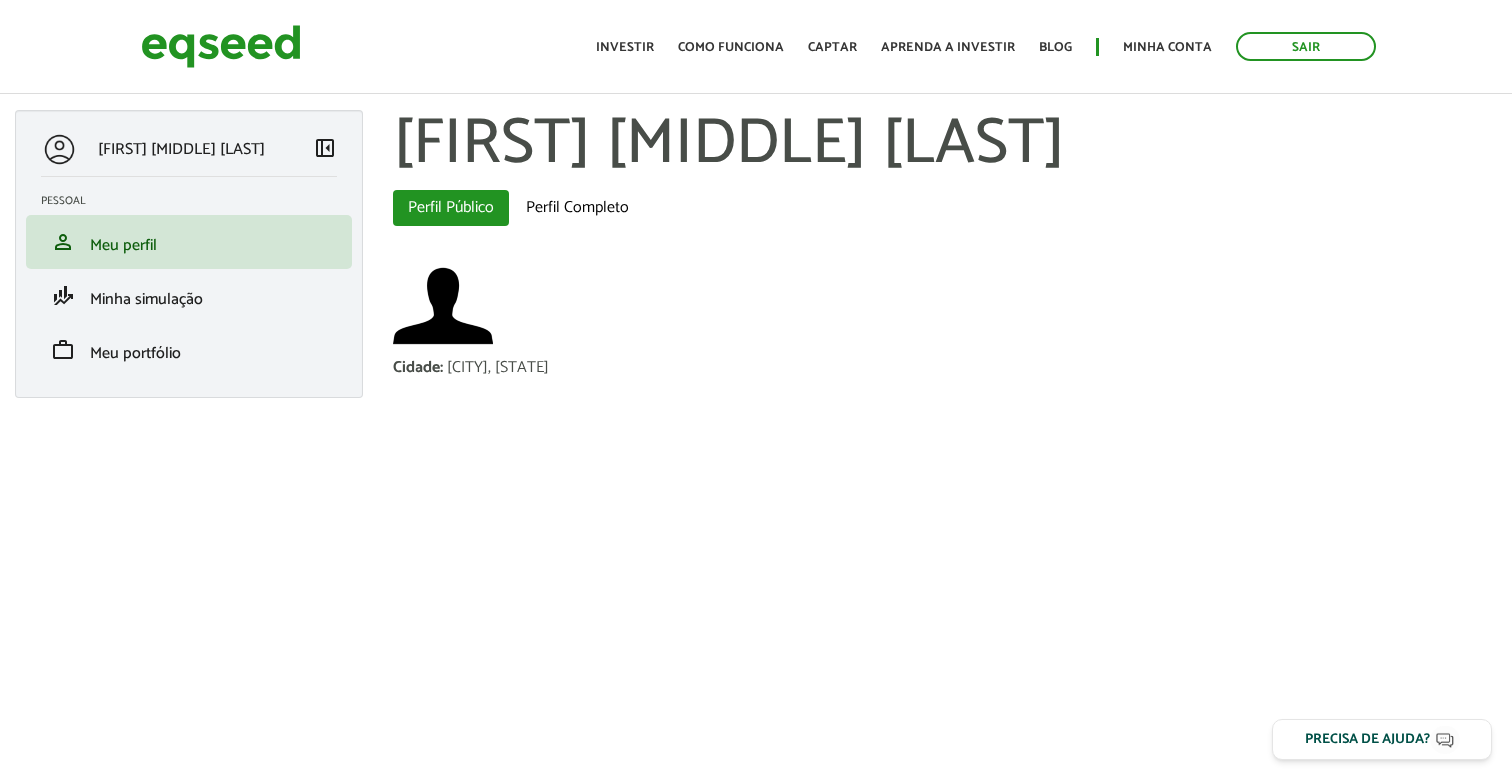 scroll, scrollTop: 0, scrollLeft: 0, axis: both 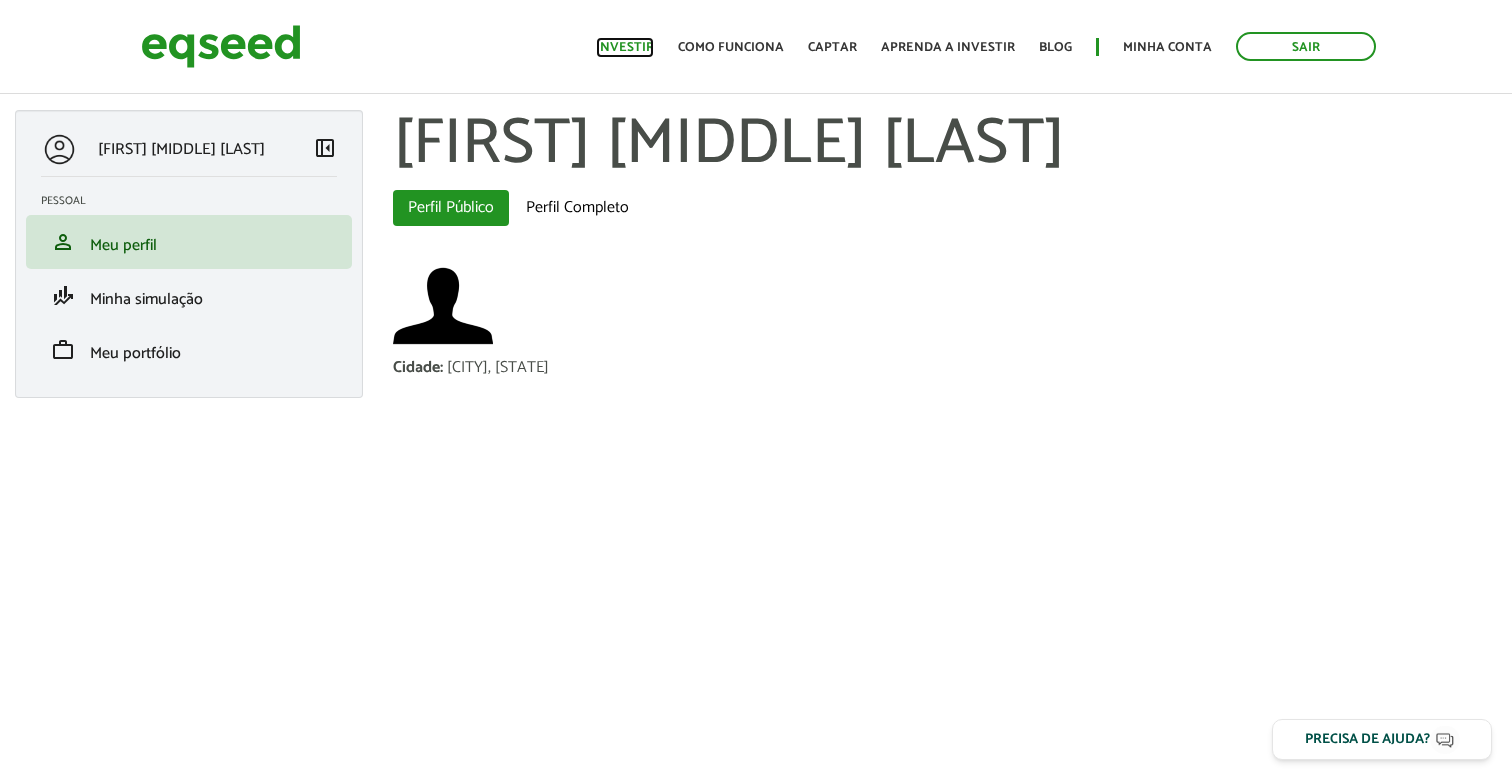 click on "Investir" at bounding box center [625, 47] 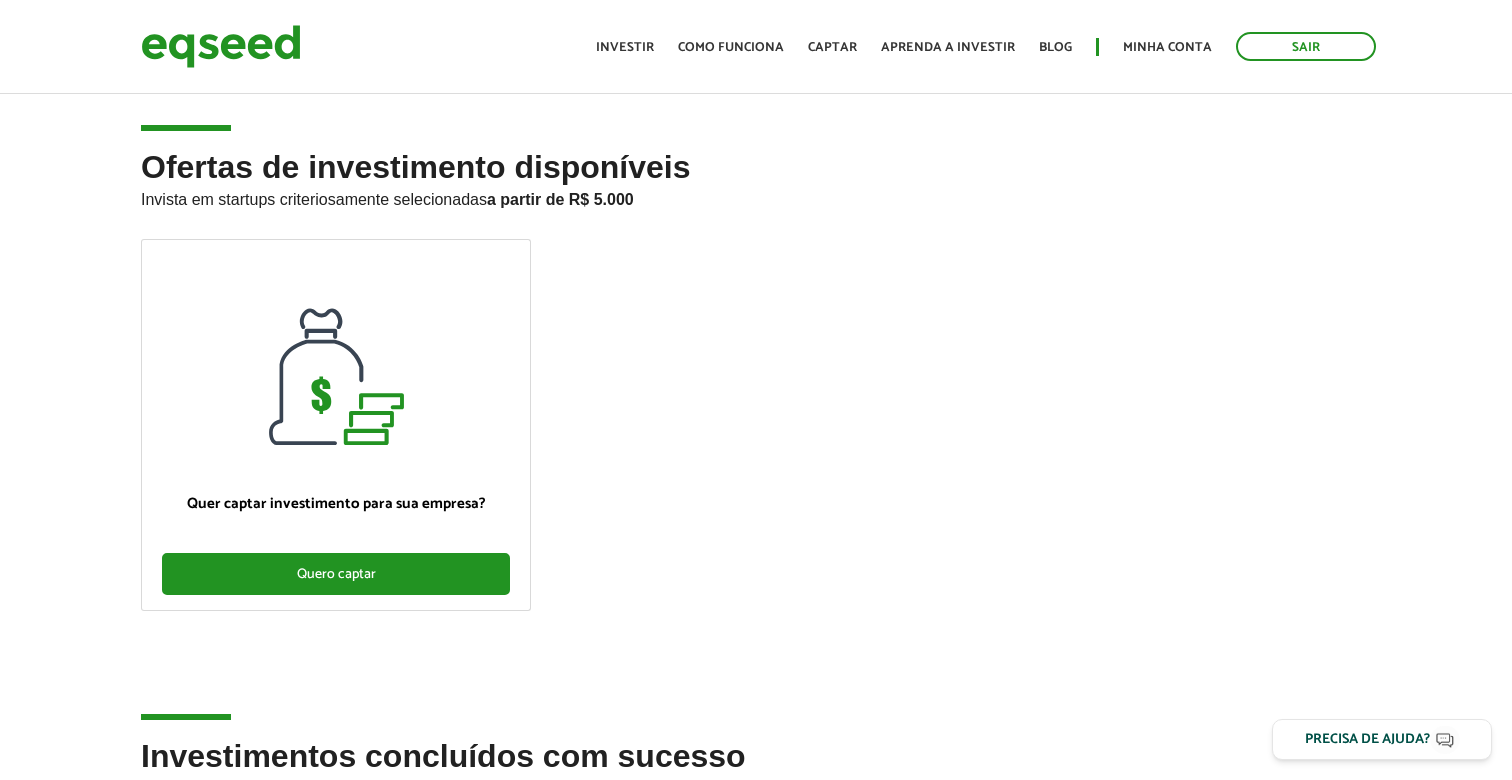 scroll, scrollTop: 0, scrollLeft: 0, axis: both 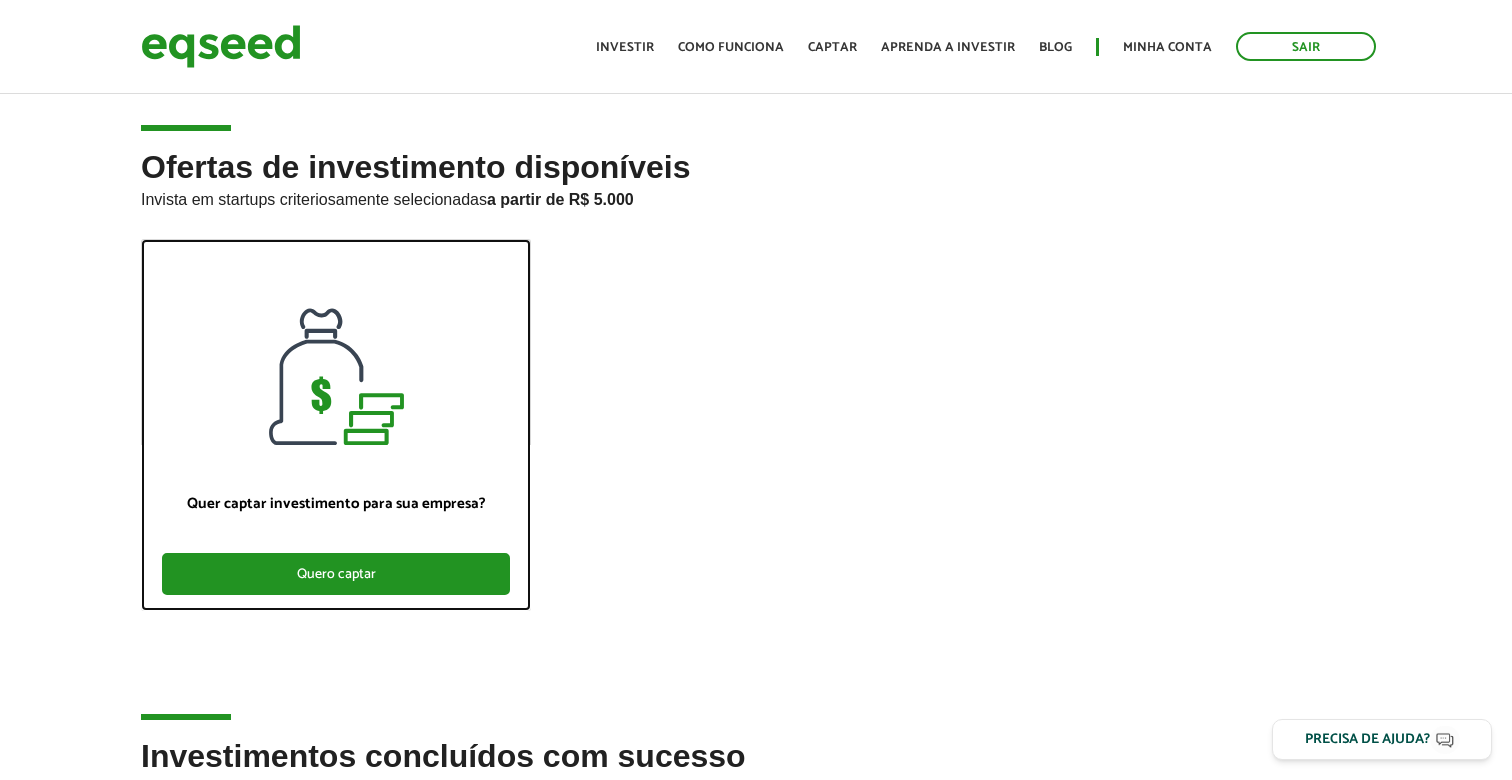 click on "Quero captar" at bounding box center (336, 574) 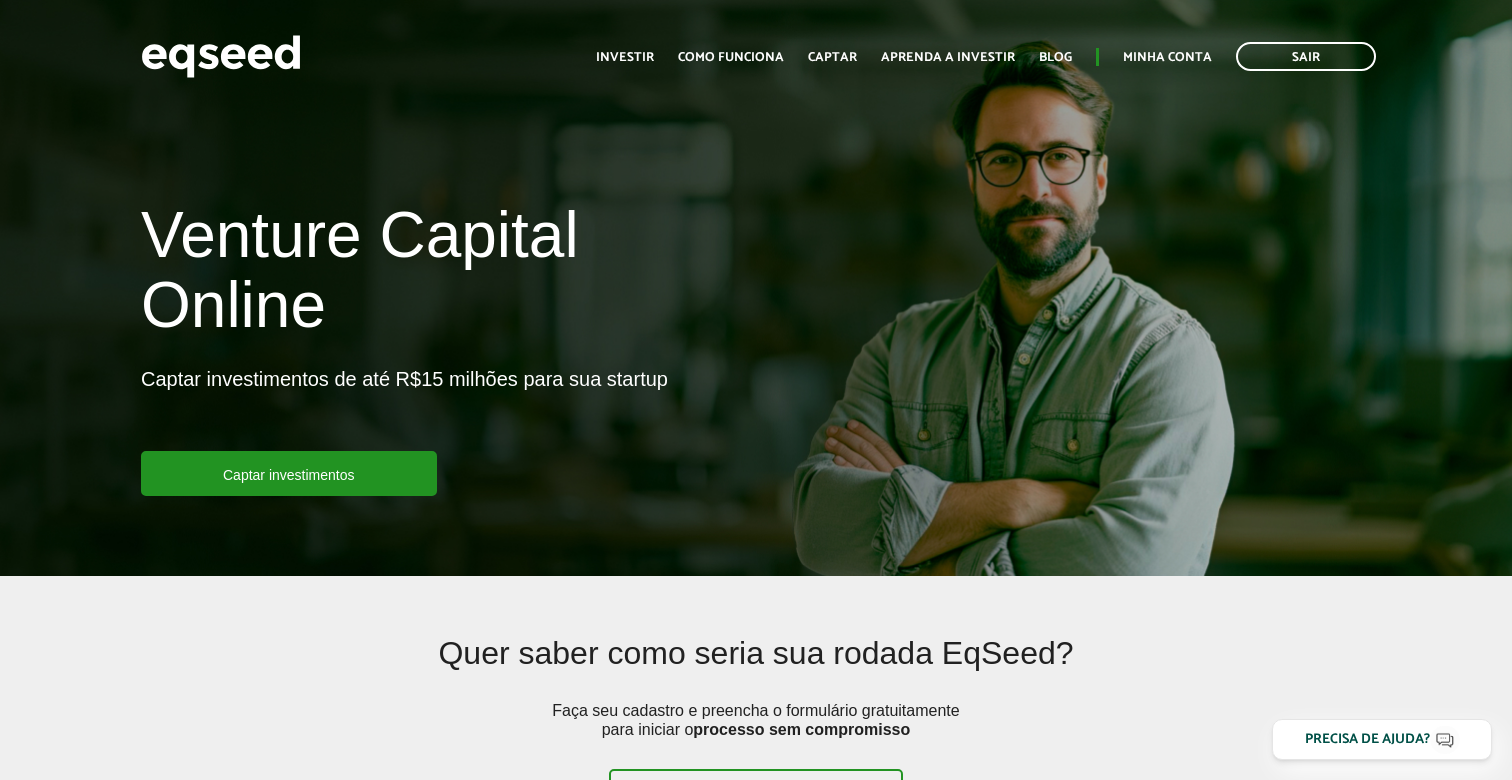 scroll, scrollTop: 0, scrollLeft: 0, axis: both 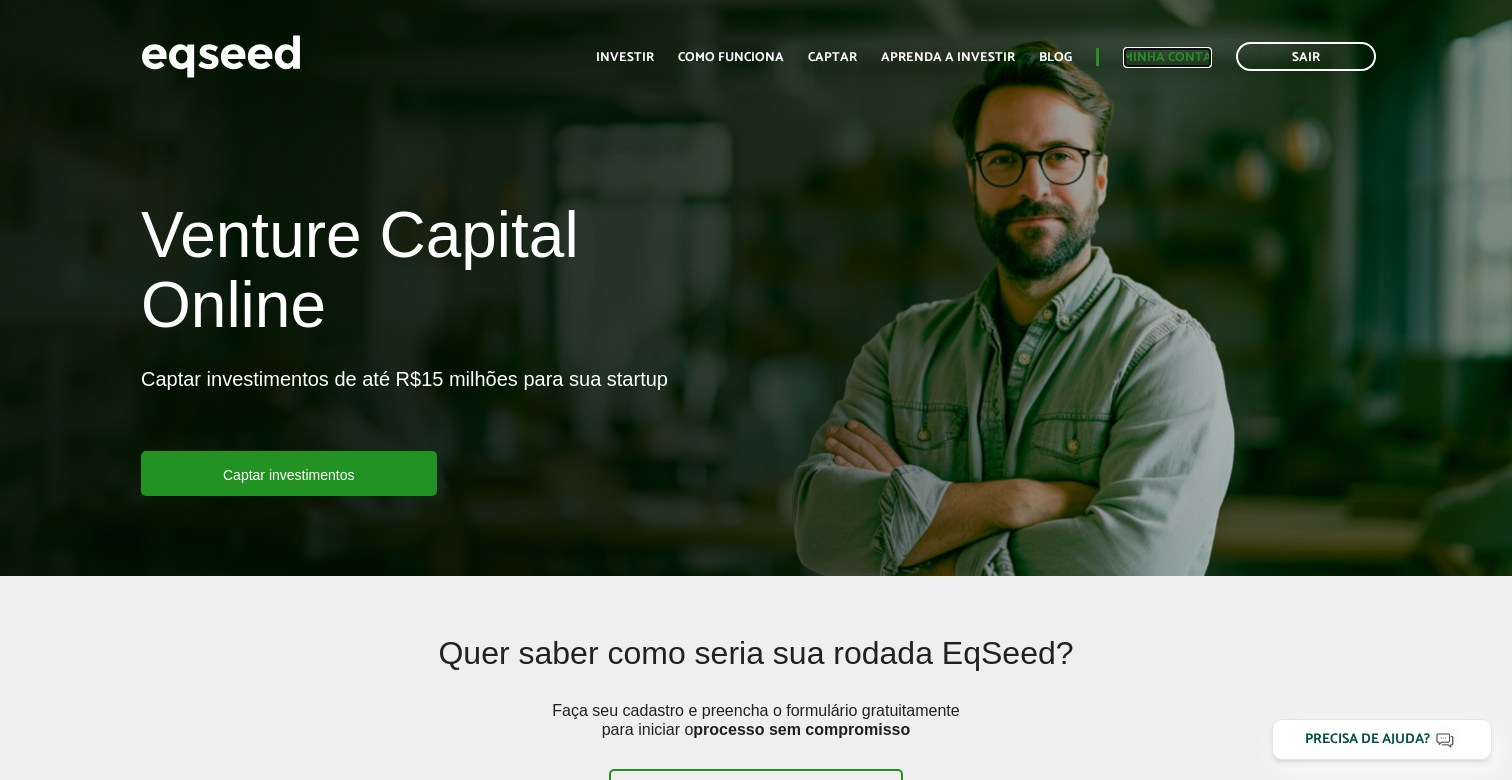 click on "Minha conta" at bounding box center (1167, 57) 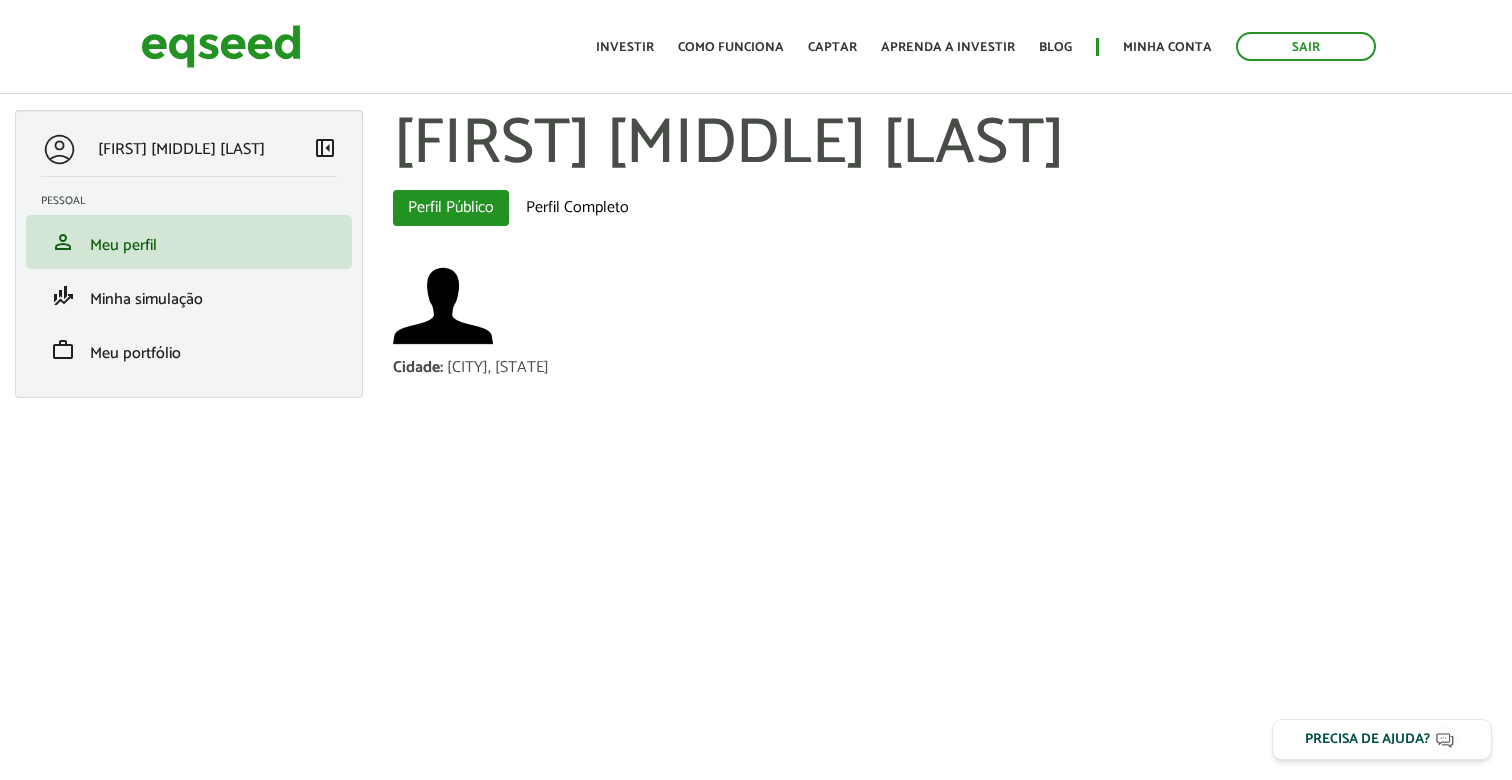 scroll, scrollTop: 0, scrollLeft: 0, axis: both 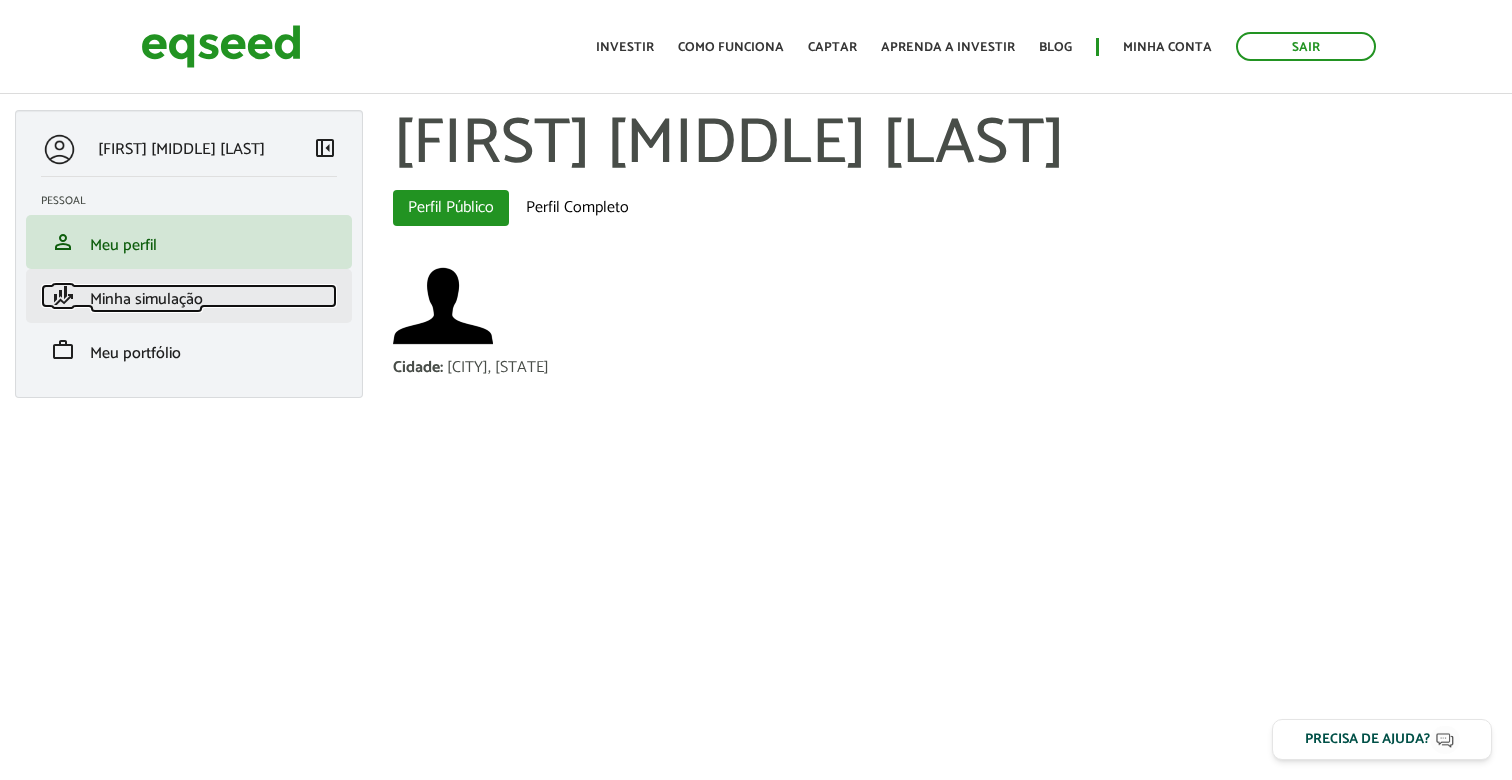 click on "finance_mode Minha simulação" at bounding box center (189, 296) 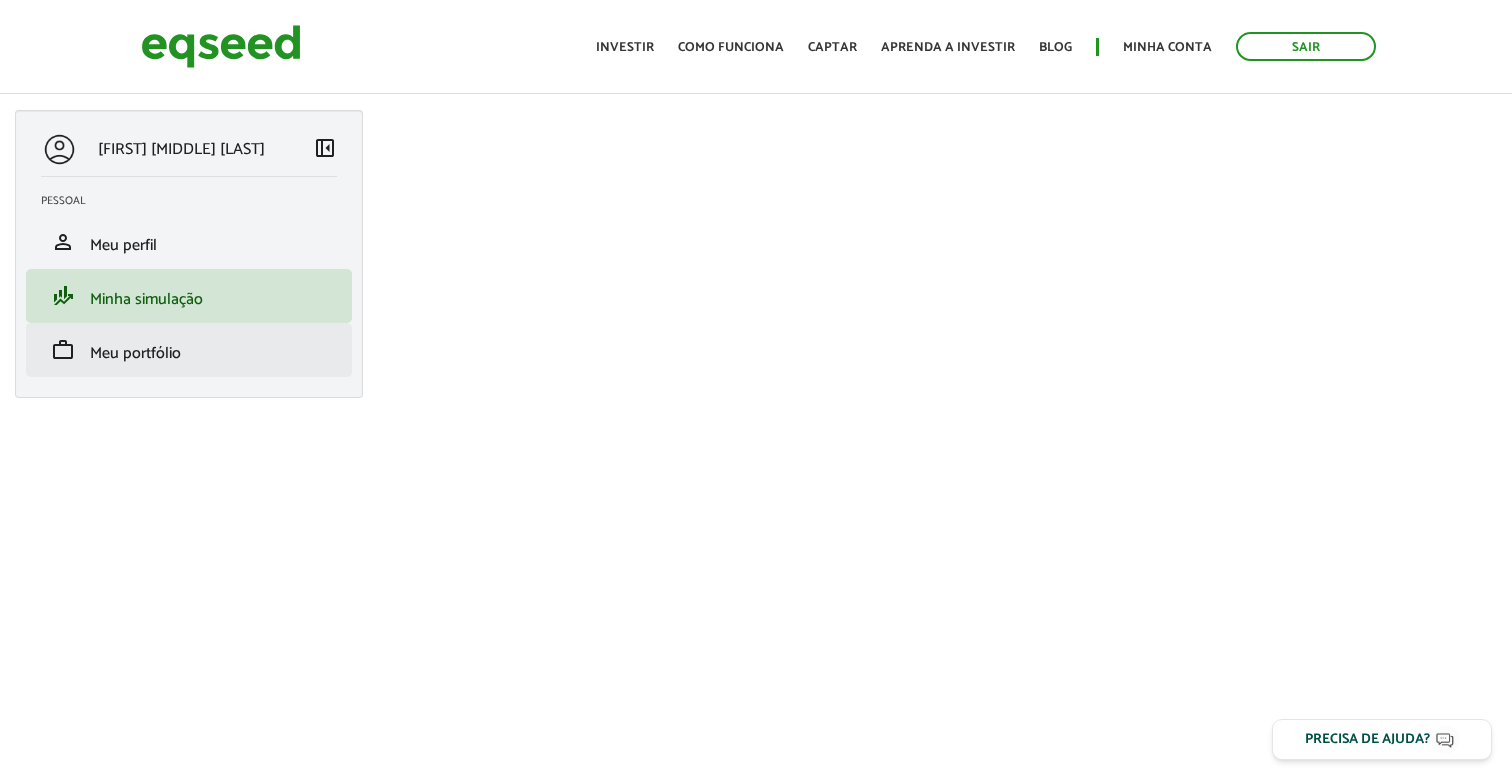 scroll, scrollTop: 0, scrollLeft: 0, axis: both 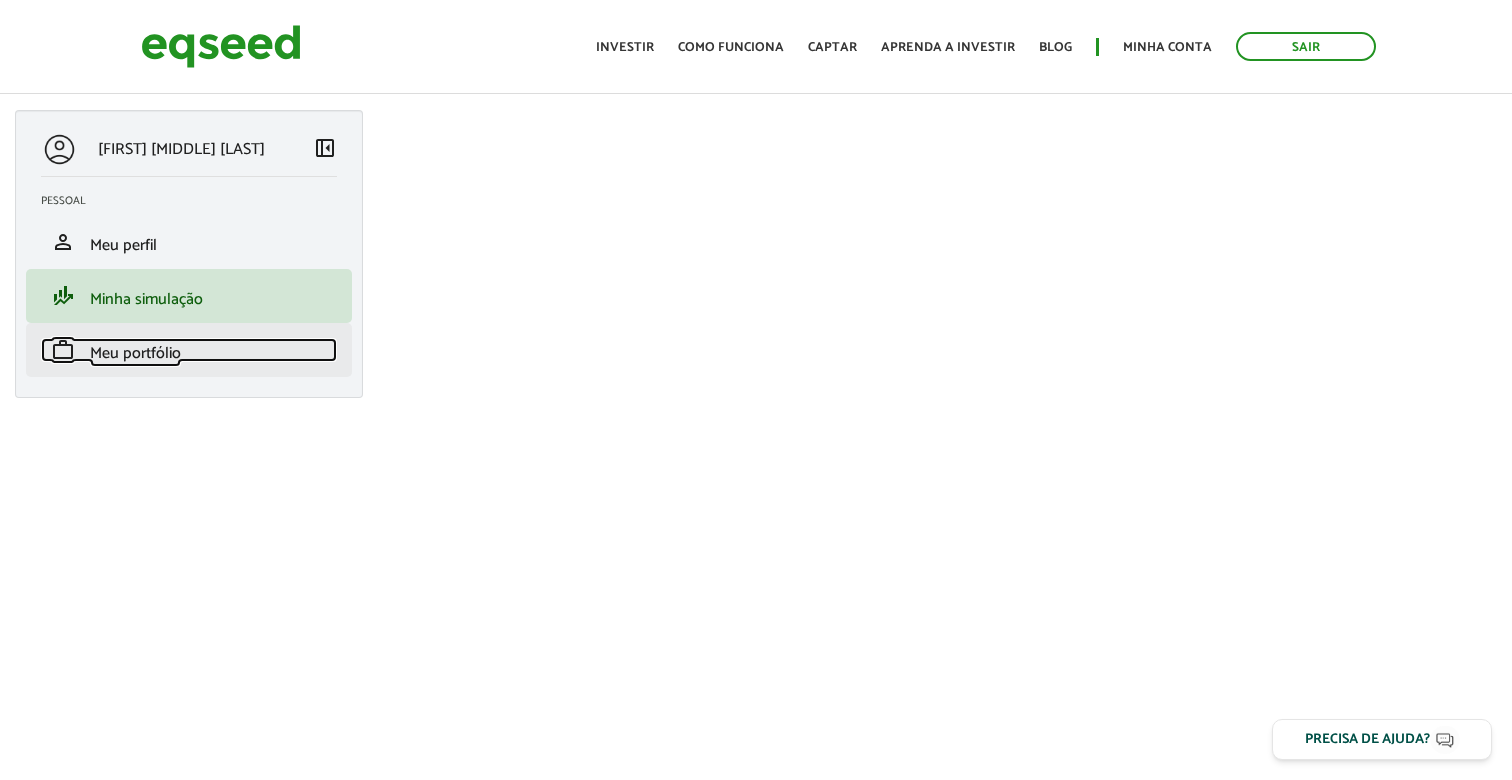 click on "work Meu portfólio" at bounding box center [189, 350] 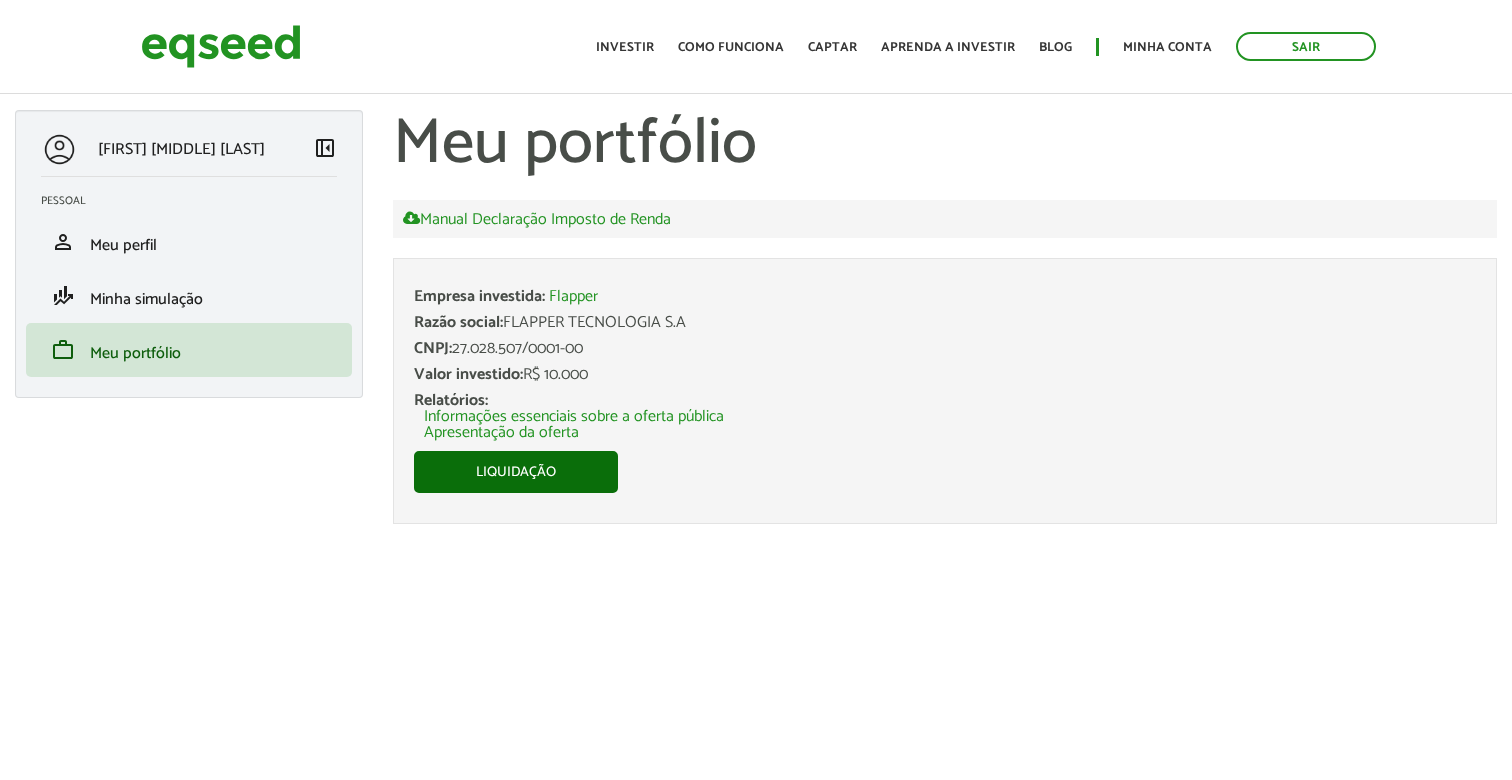 scroll, scrollTop: 0, scrollLeft: 0, axis: both 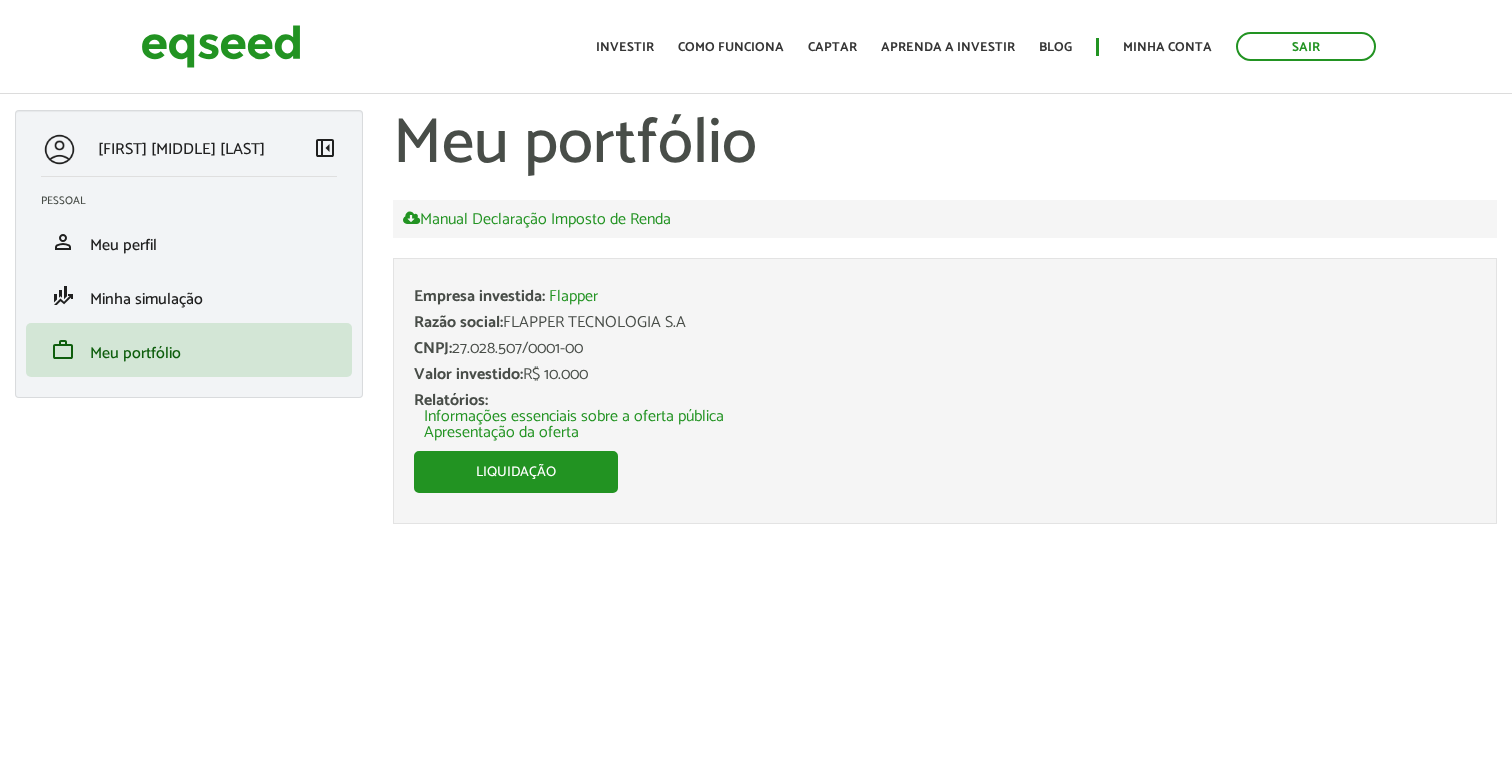 click on "Razão social:  FLAPPER TECNOLOGIA S.A" at bounding box center (945, 323) 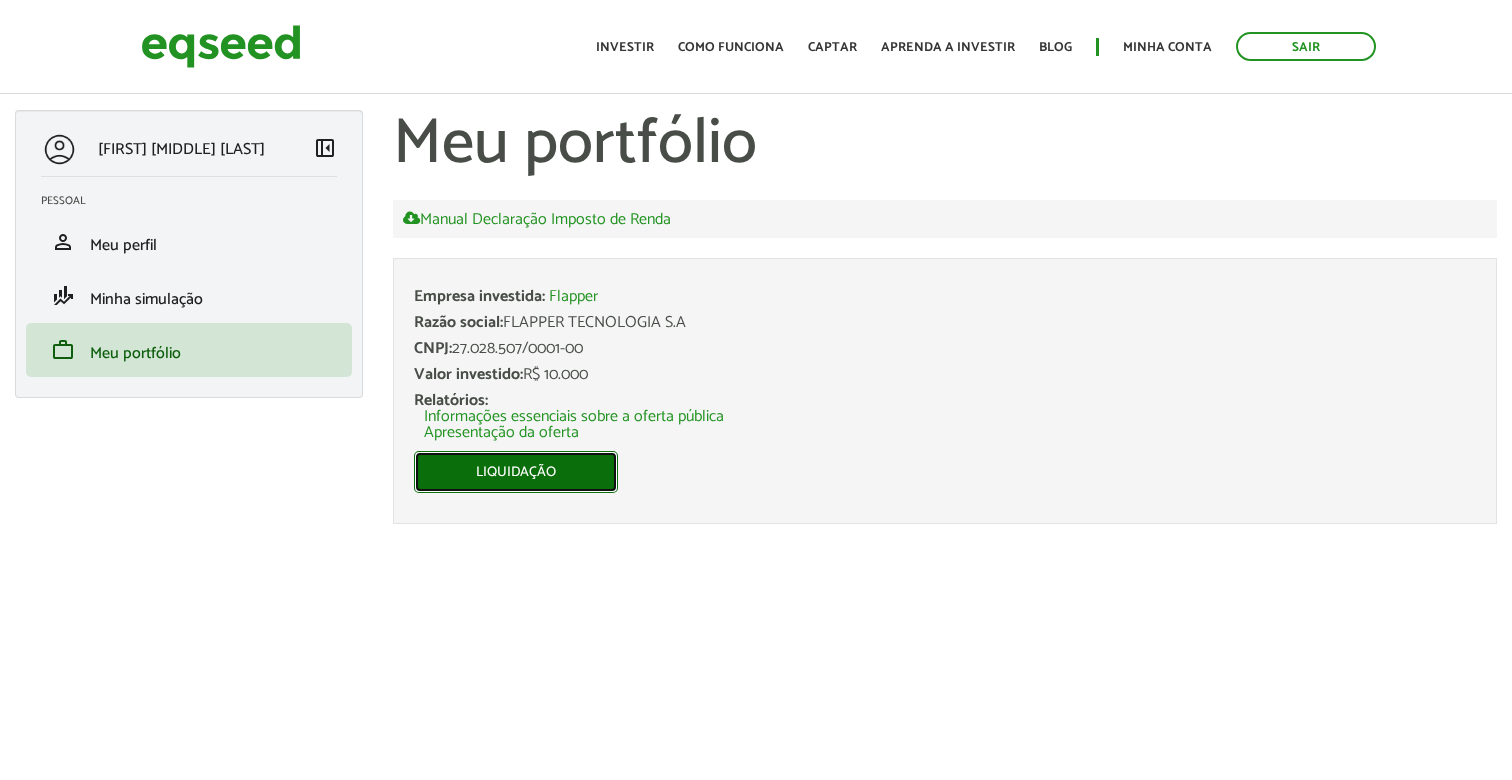 click on "Liquidação" at bounding box center [516, 472] 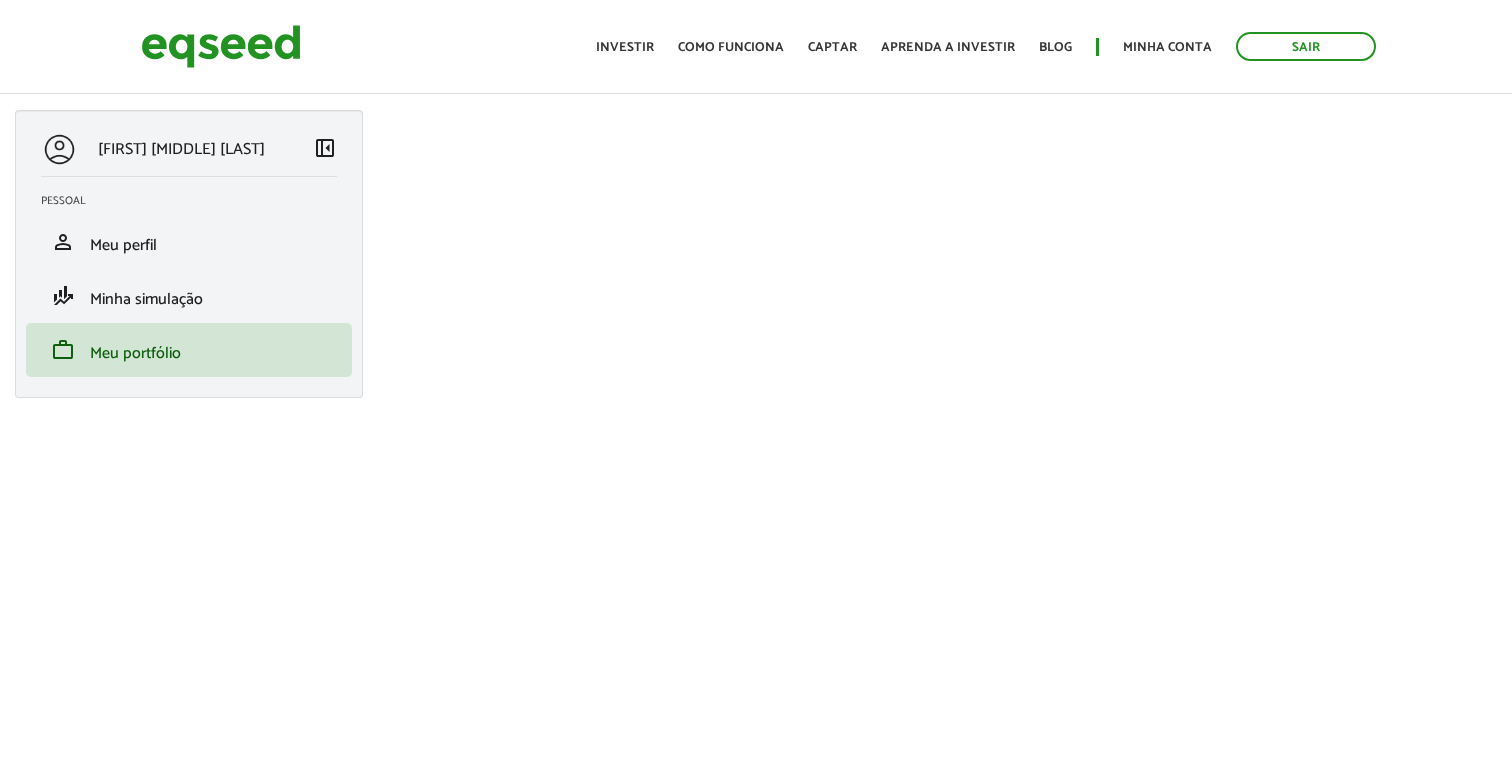 scroll, scrollTop: 0, scrollLeft: 0, axis: both 